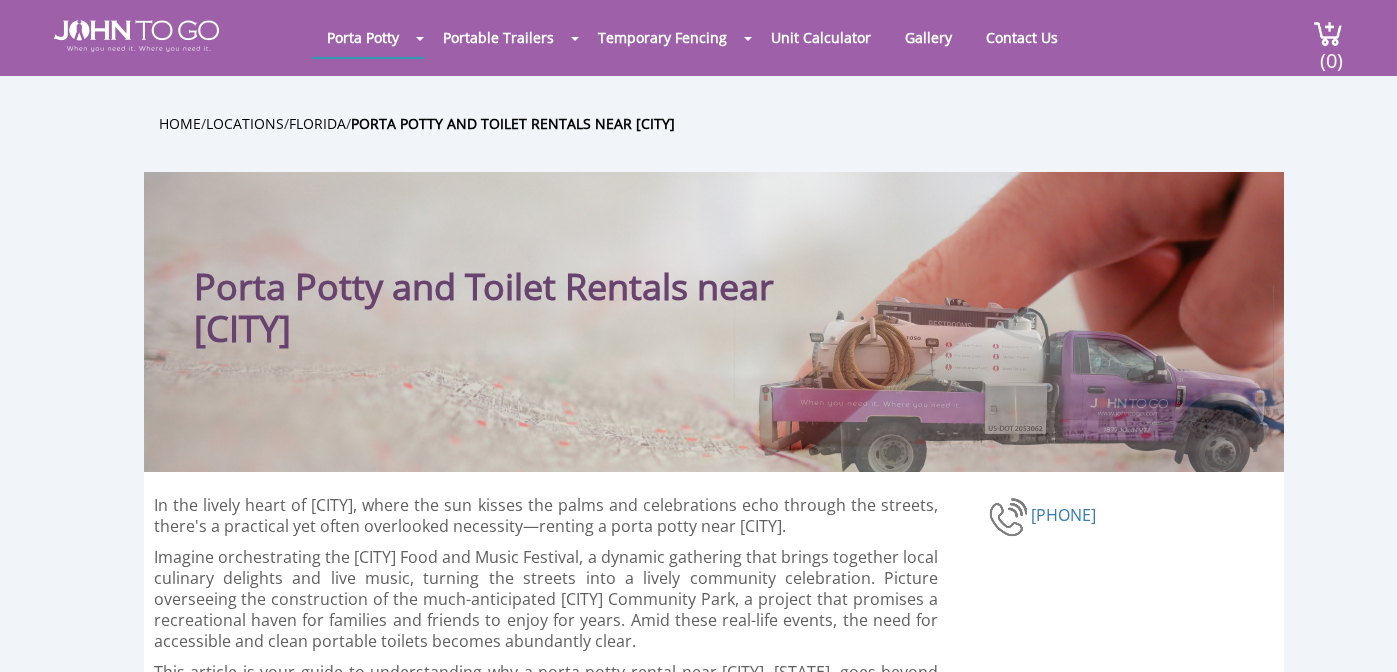 scroll, scrollTop: 0, scrollLeft: 0, axis: both 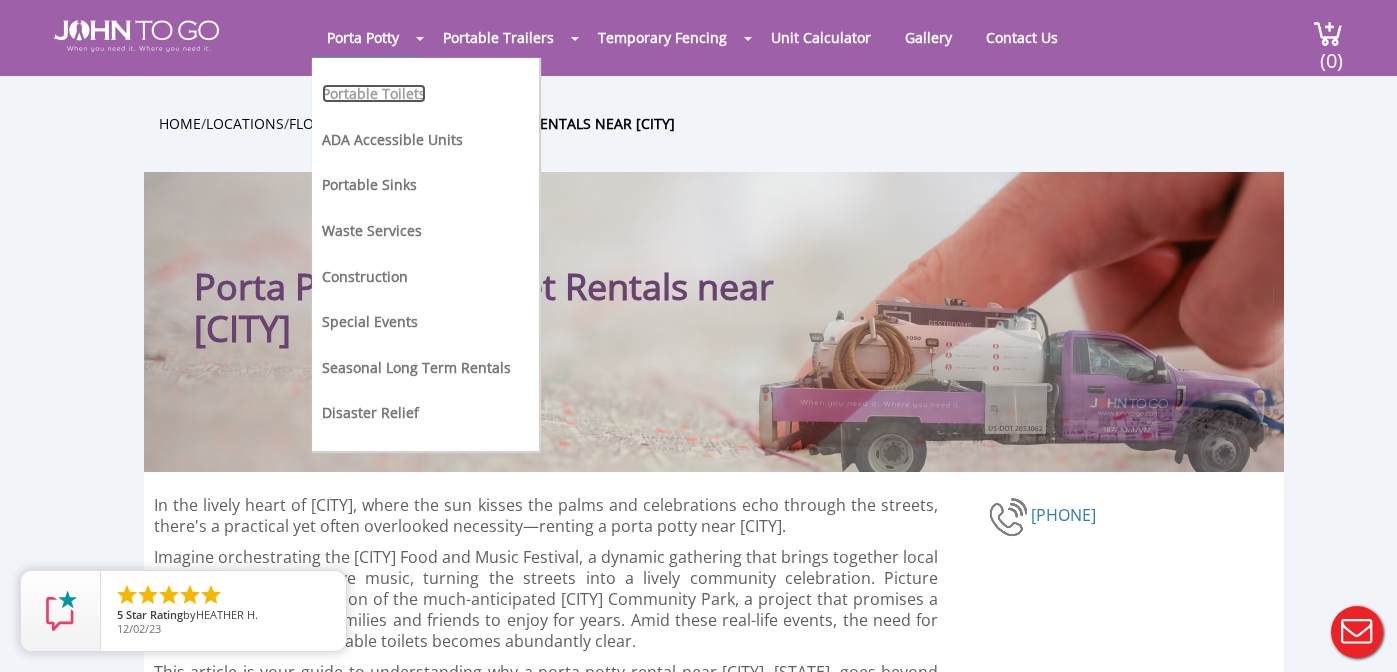 click on "Portable Toilets" at bounding box center [374, 93] 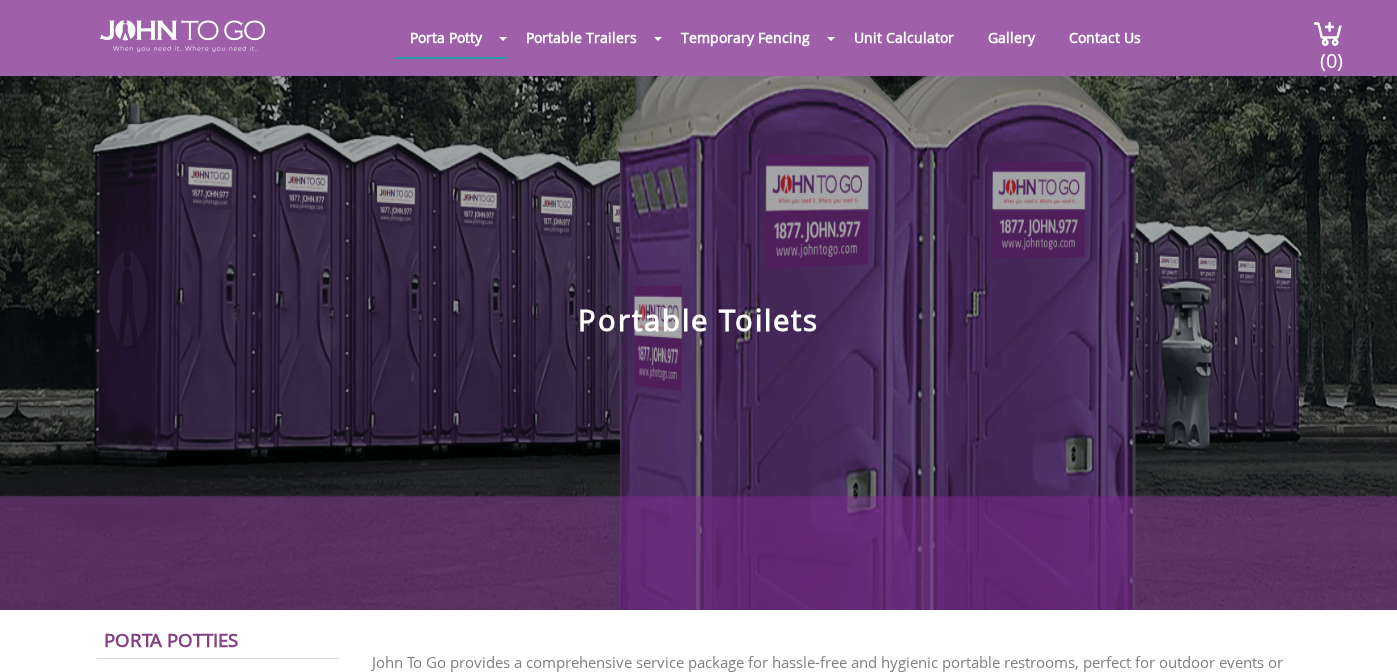 scroll, scrollTop: 0, scrollLeft: 0, axis: both 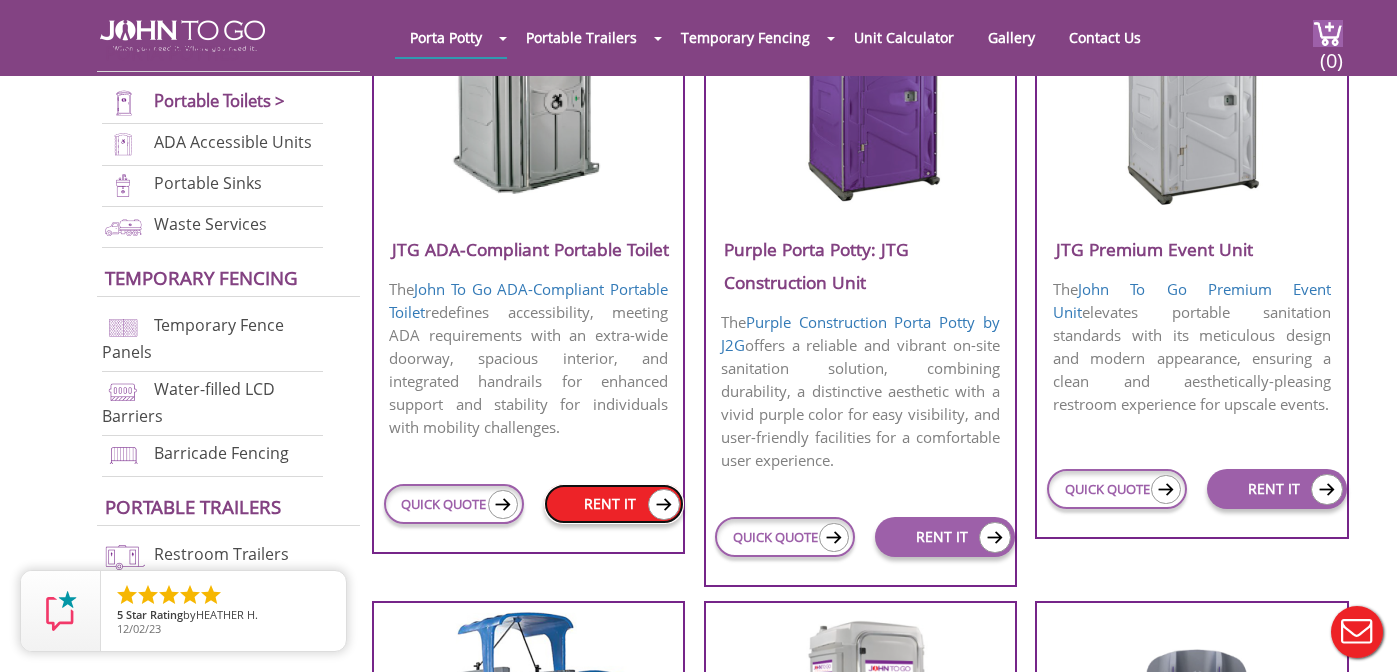 click on "RENT IT" at bounding box center (614, 504) 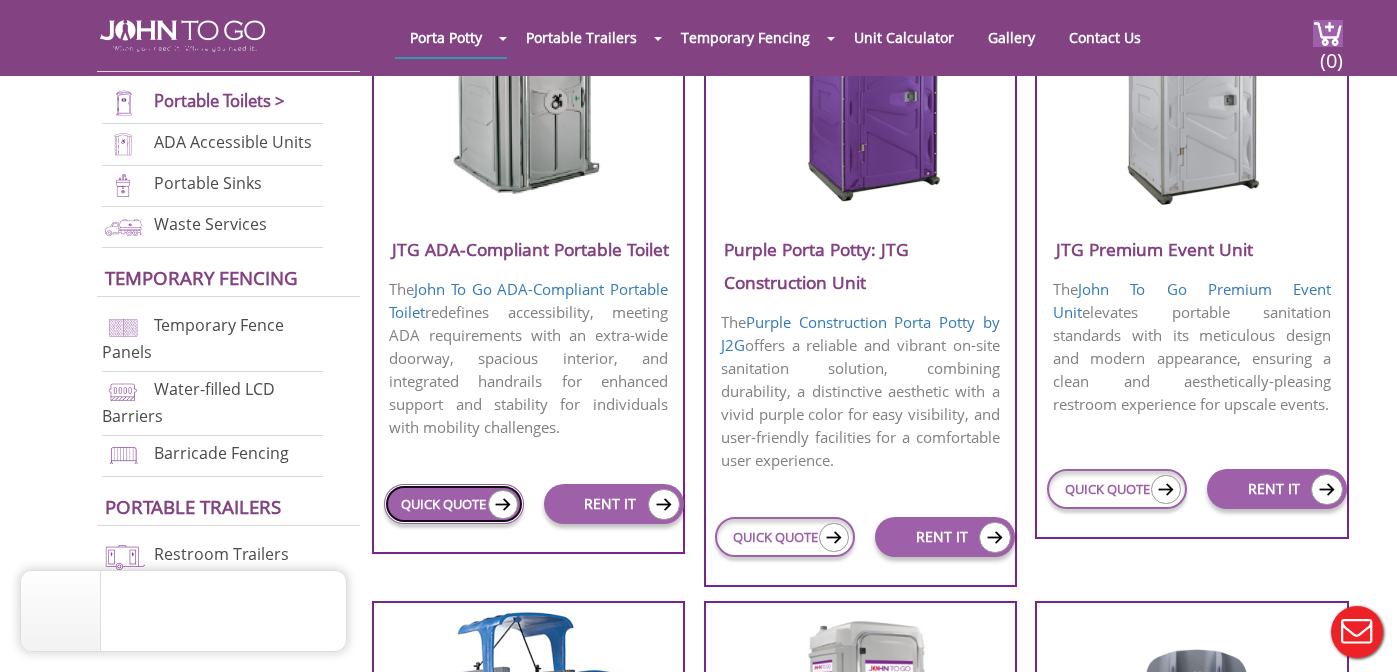 click on "QUICK QUOTE" at bounding box center [454, 504] 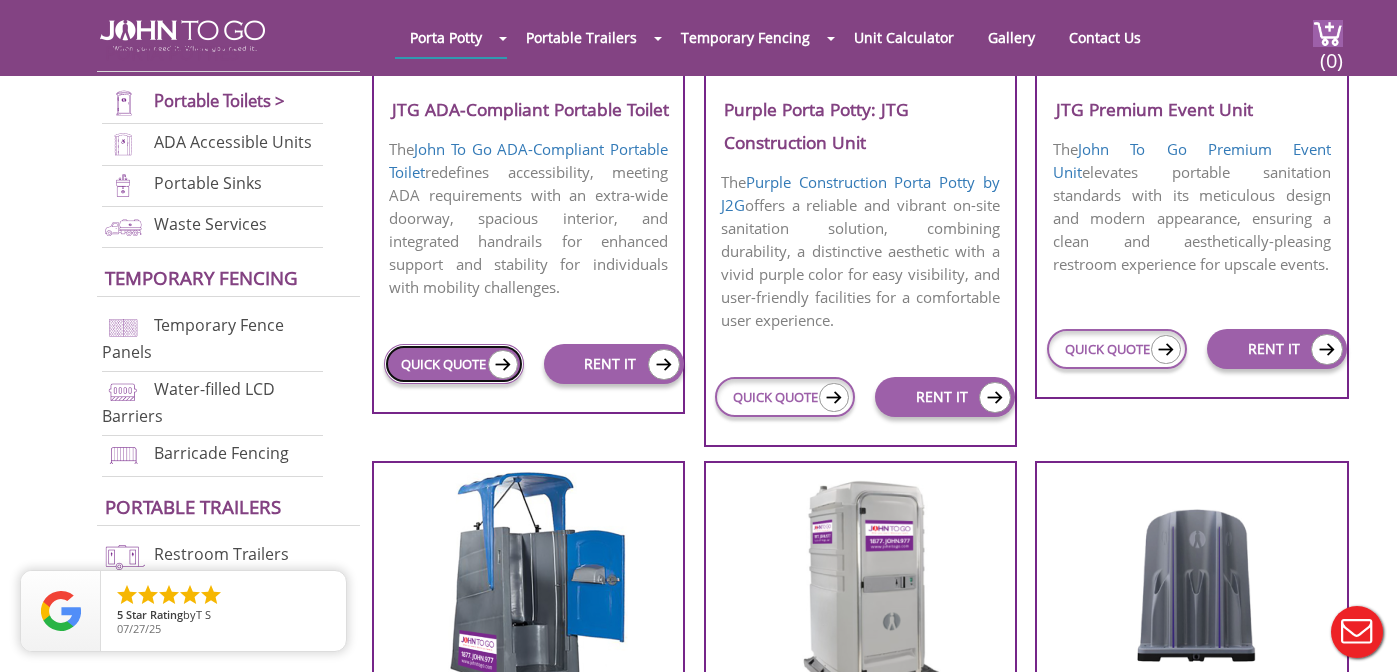 scroll, scrollTop: 1095, scrollLeft: 0, axis: vertical 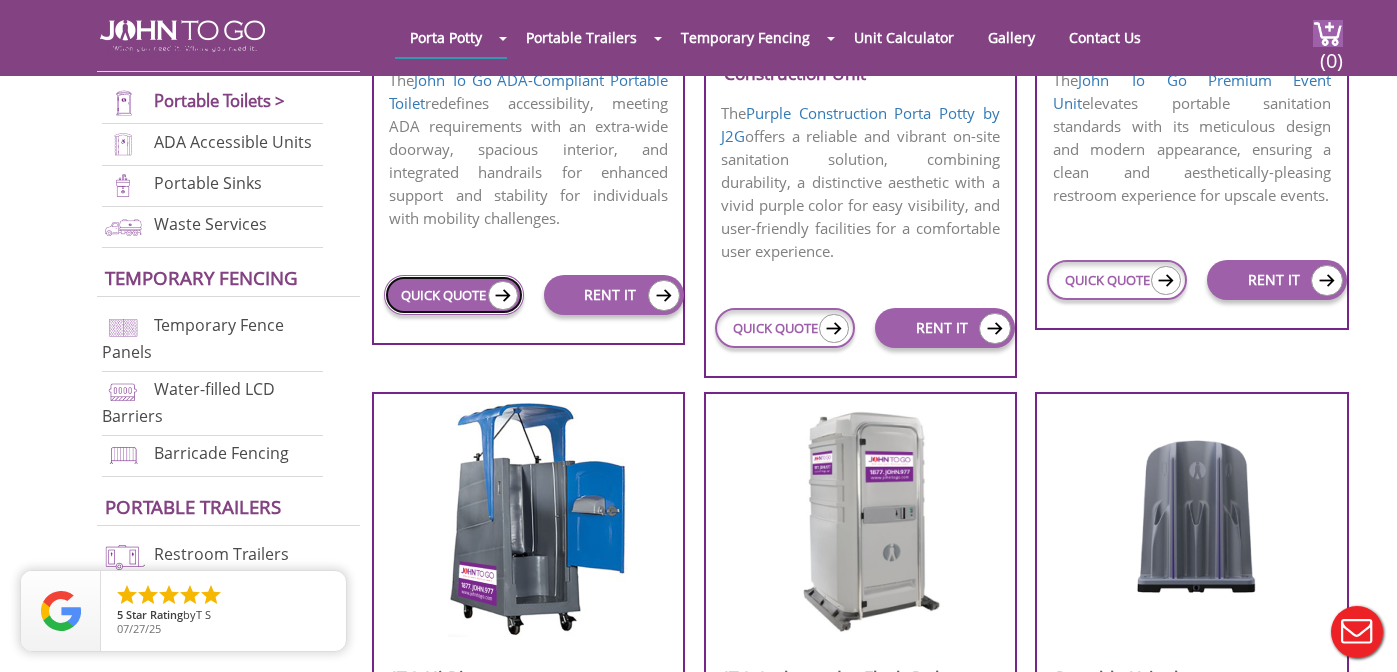 click on "QUICK QUOTE" at bounding box center (454, 295) 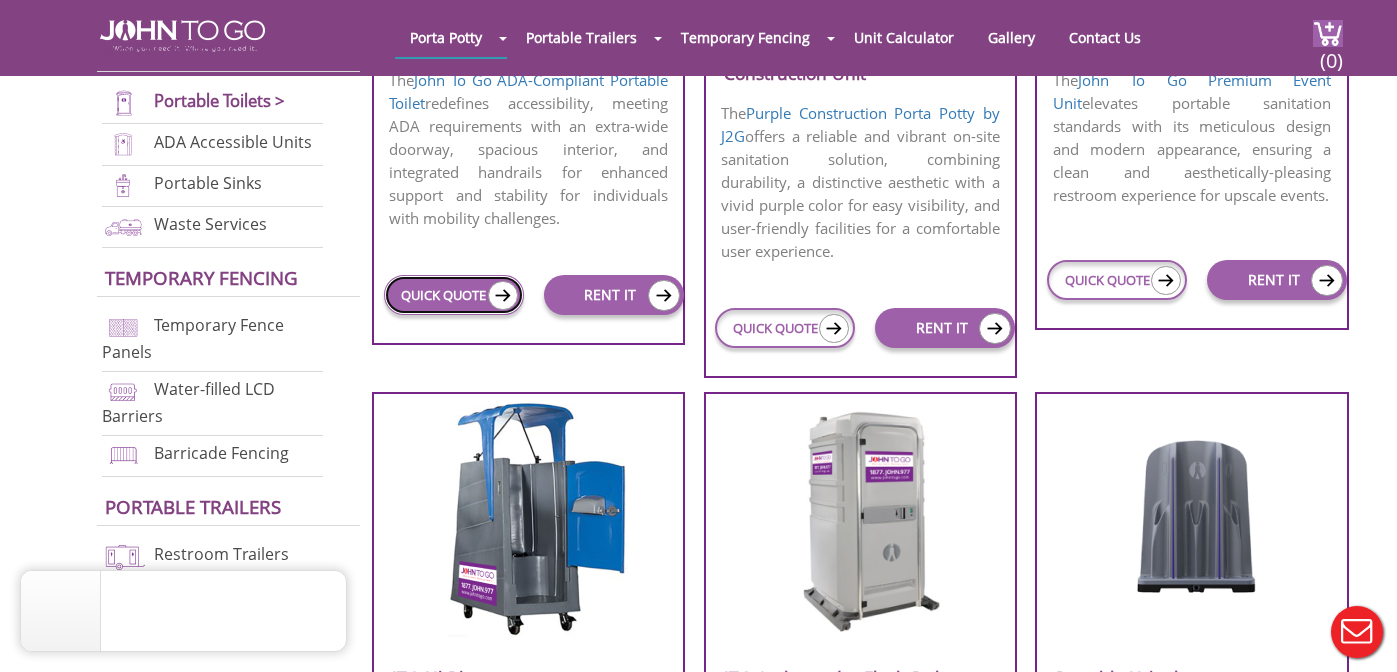 click at bounding box center (503, 295) 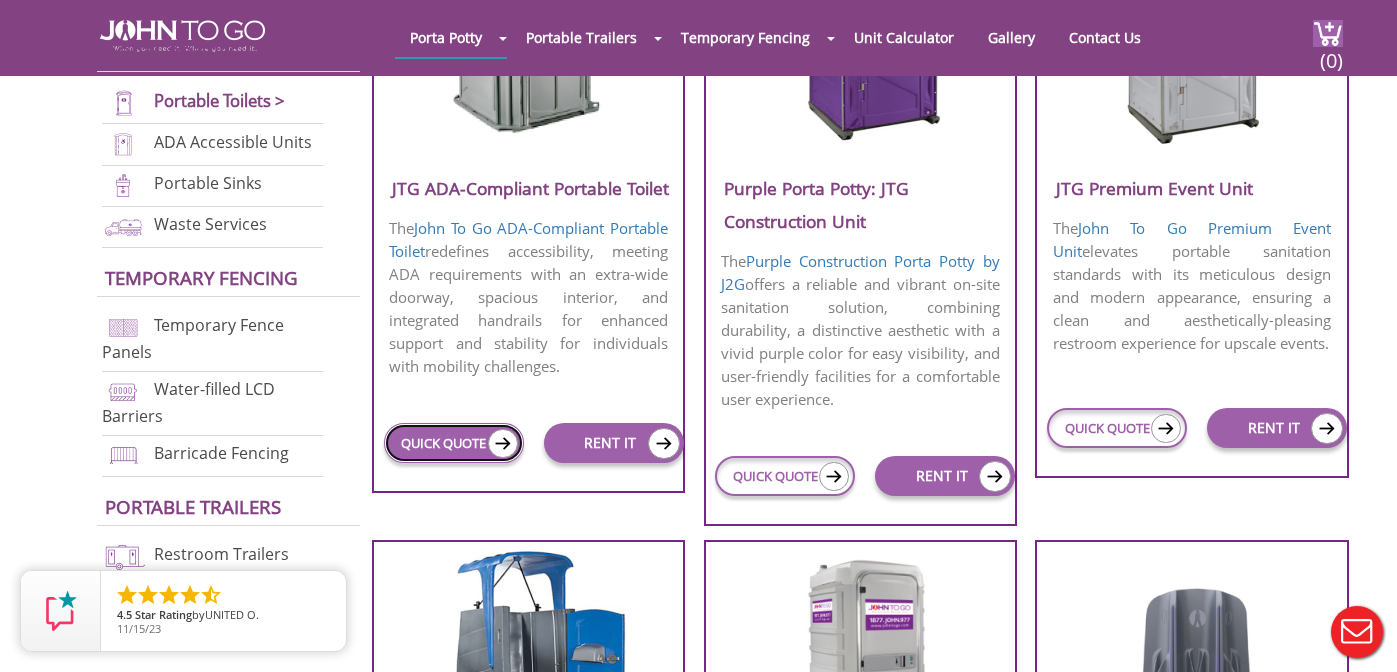 scroll, scrollTop: 921, scrollLeft: 0, axis: vertical 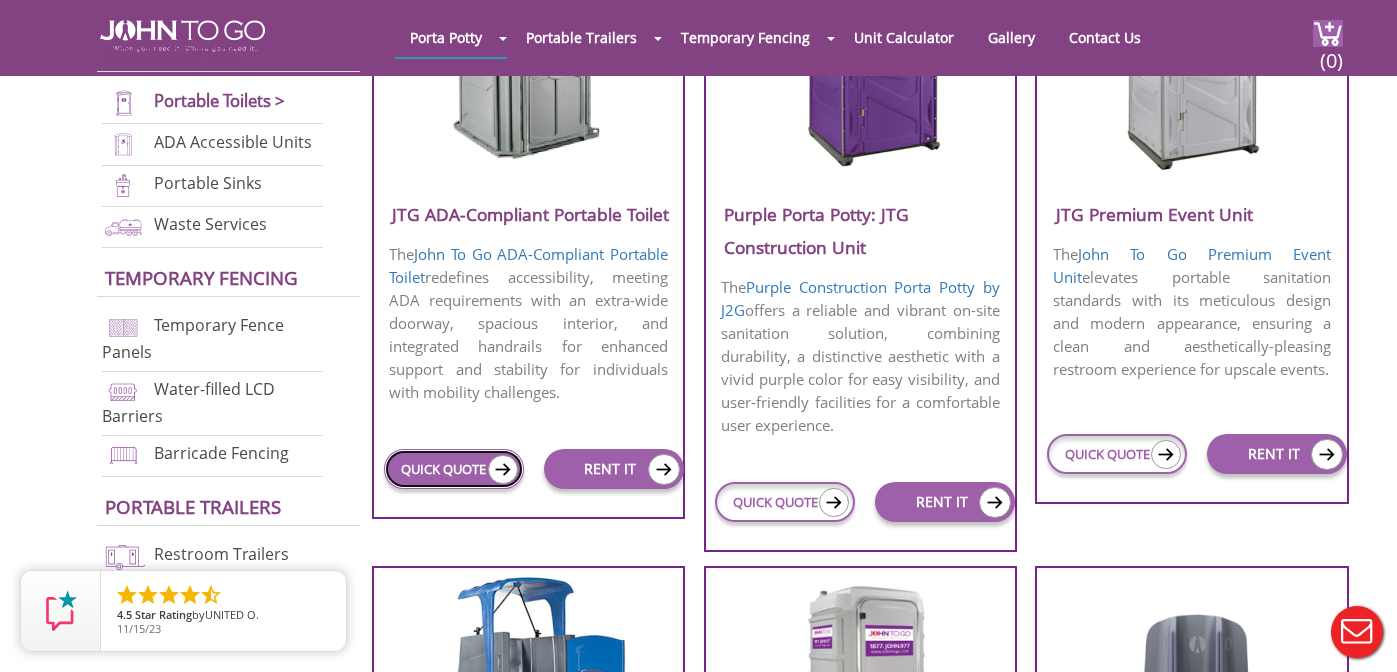 click at bounding box center (503, 469) 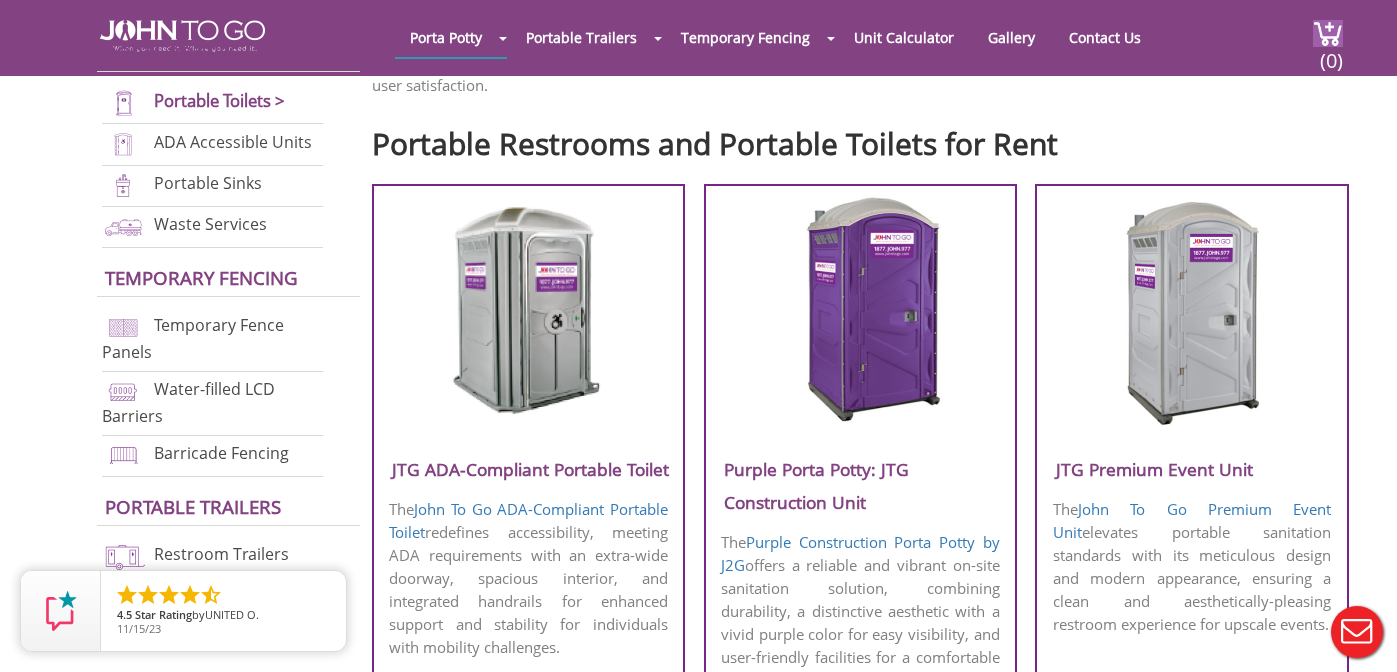 click at bounding box center [528, 310] 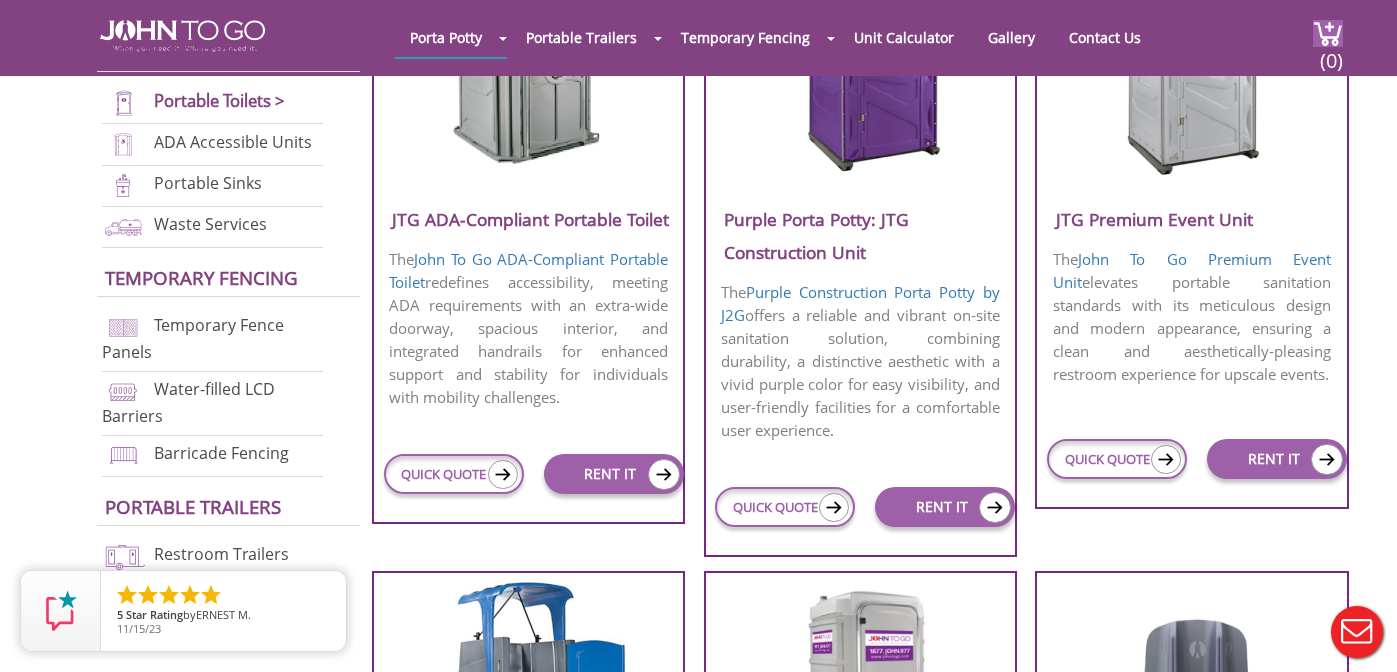 scroll, scrollTop: 885, scrollLeft: 0, axis: vertical 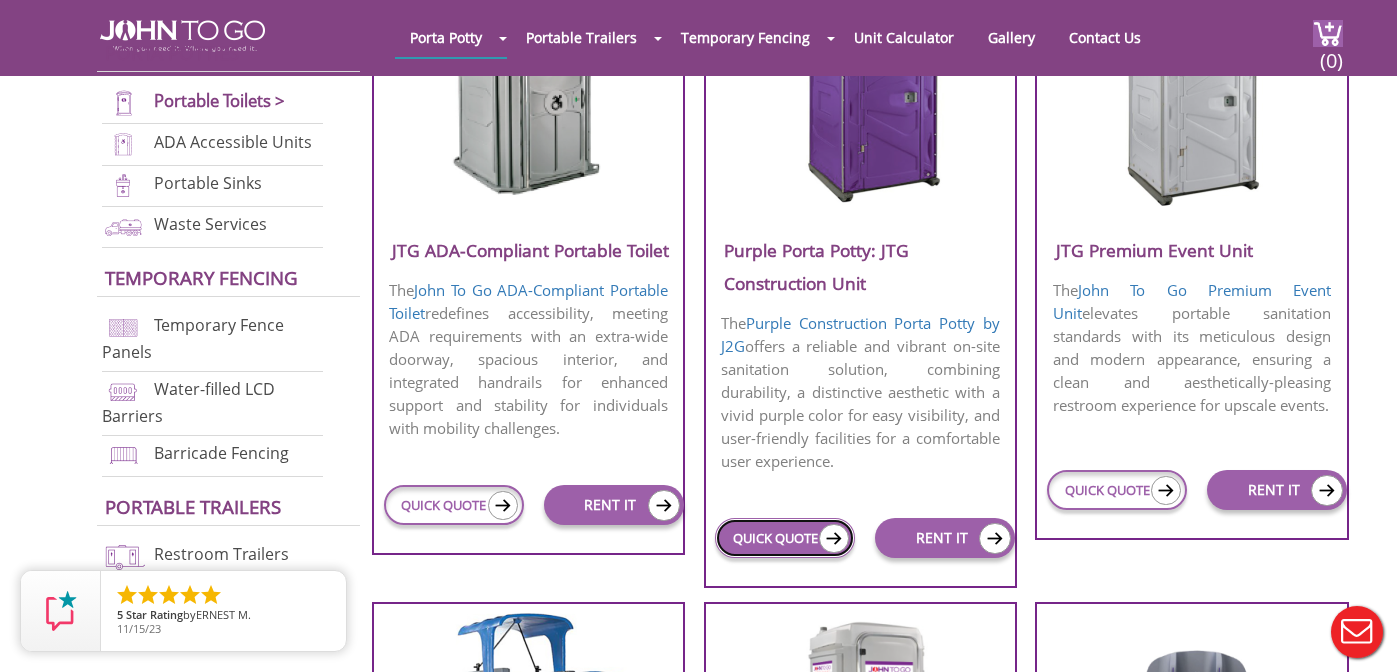 click at bounding box center (834, 538) 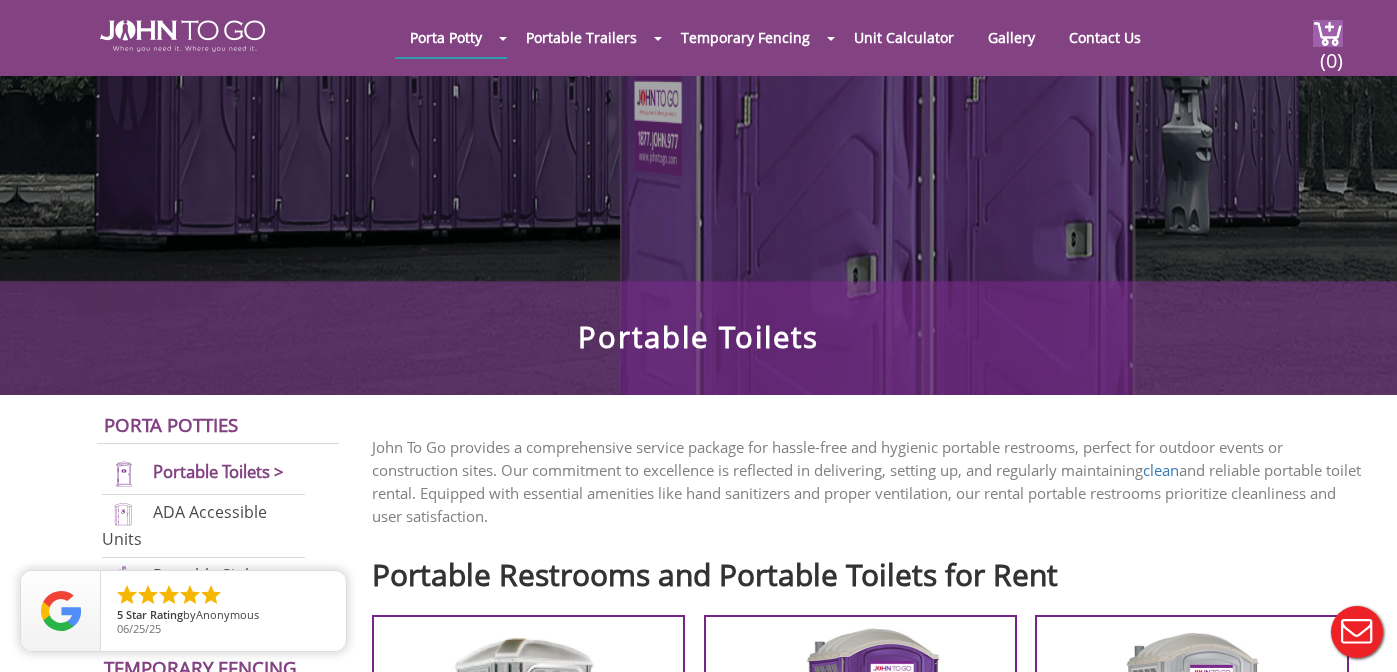 scroll, scrollTop: 167, scrollLeft: 0, axis: vertical 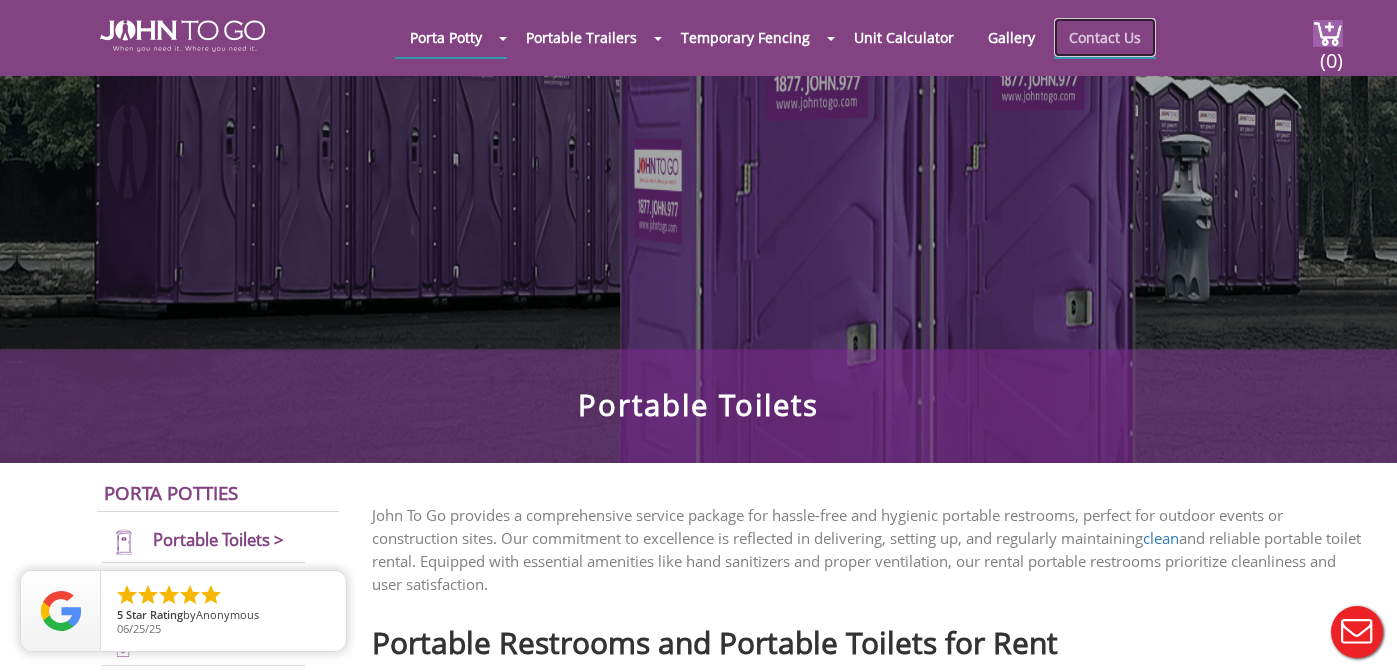 click on "Contact Us" at bounding box center [1105, 37] 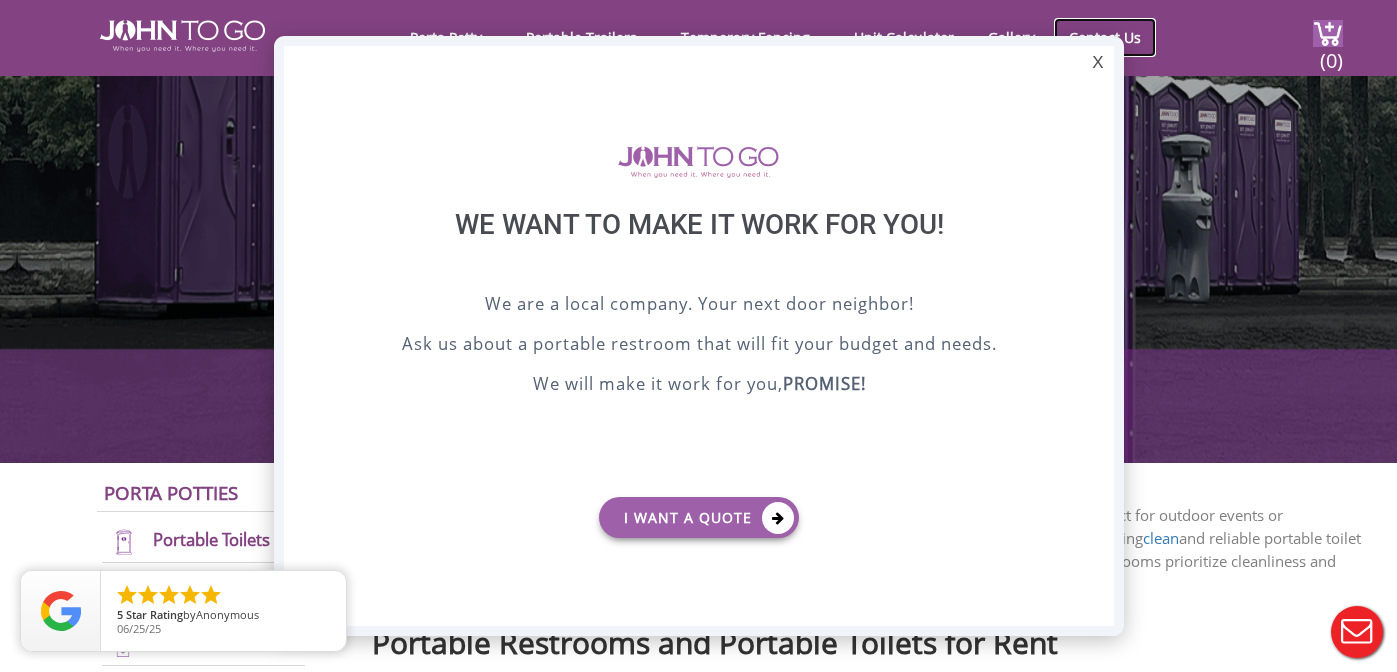 scroll, scrollTop: 0, scrollLeft: 0, axis: both 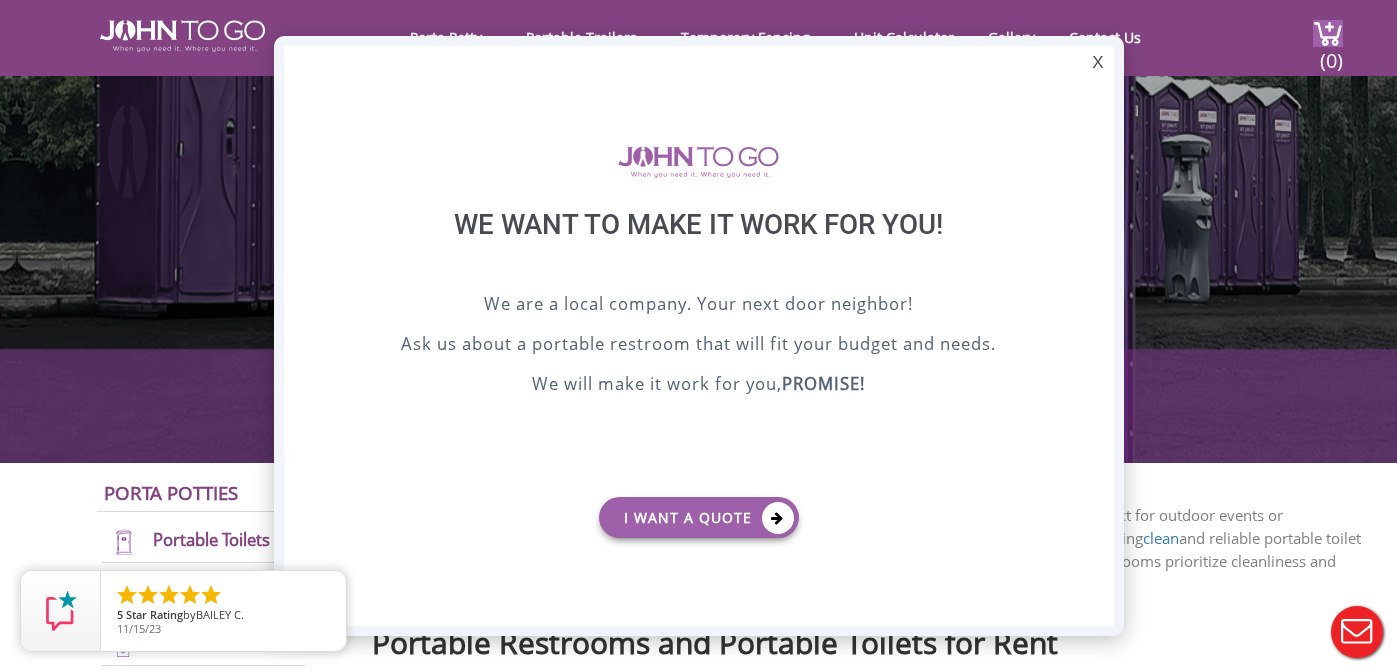 click on "I want a Quote" at bounding box center (699, 520) 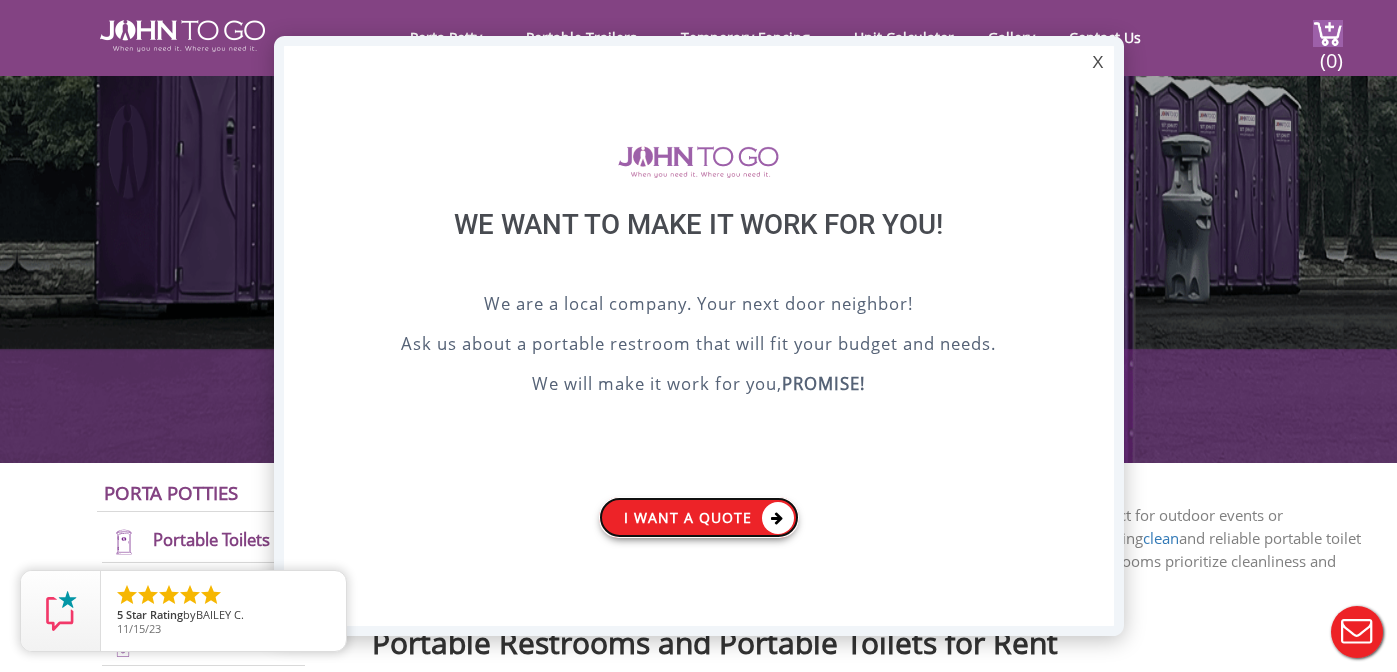 click on "I want a Quote" at bounding box center (699, 517) 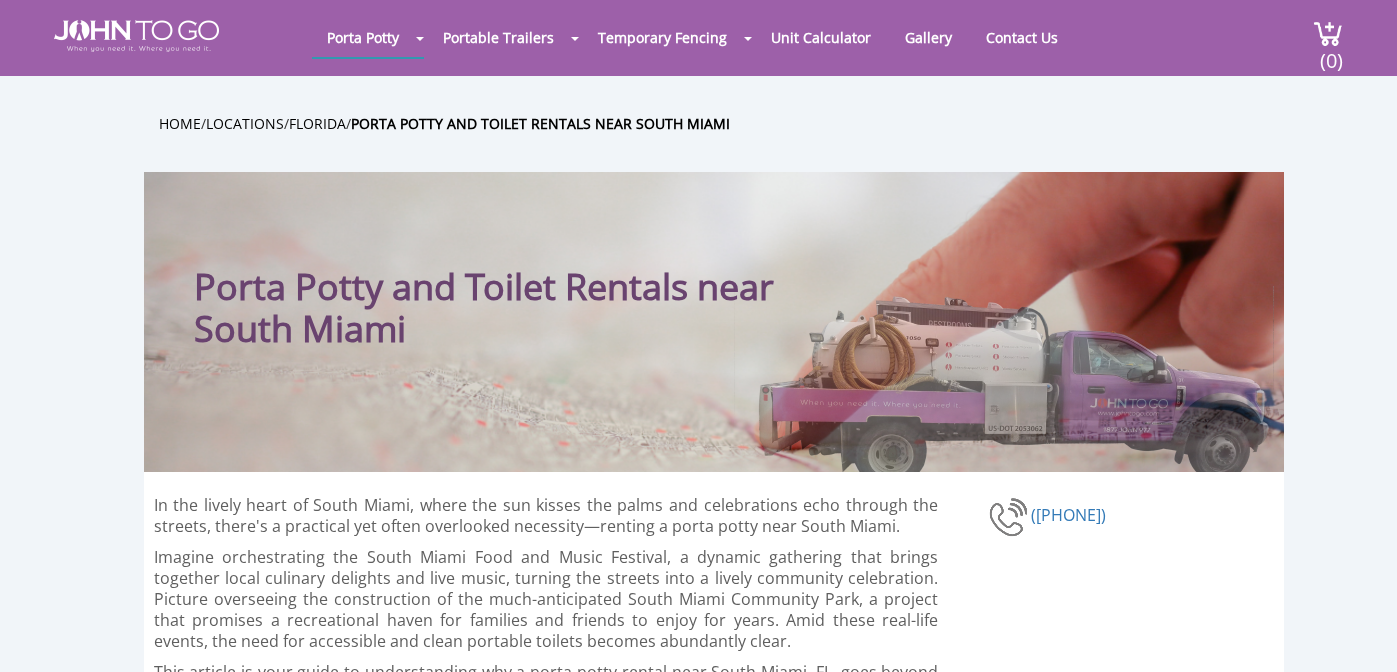 scroll, scrollTop: 0, scrollLeft: 0, axis: both 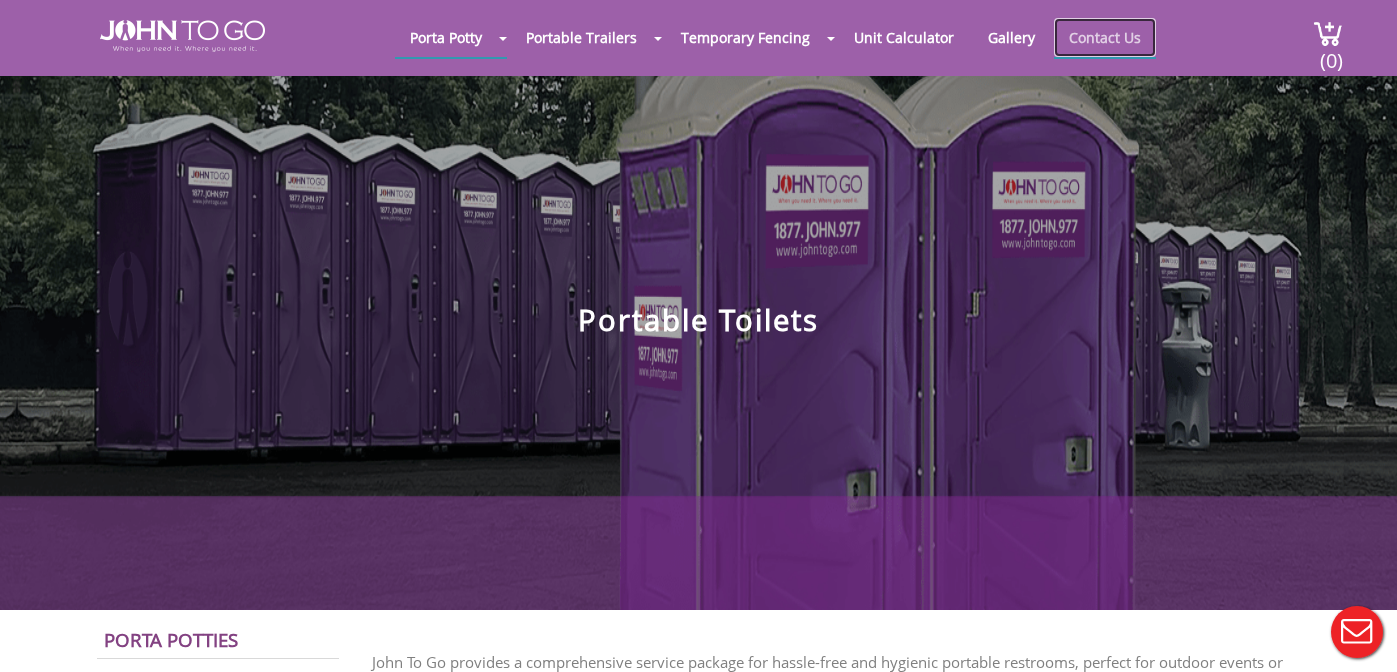 click on "Contact Us" at bounding box center (1105, 37) 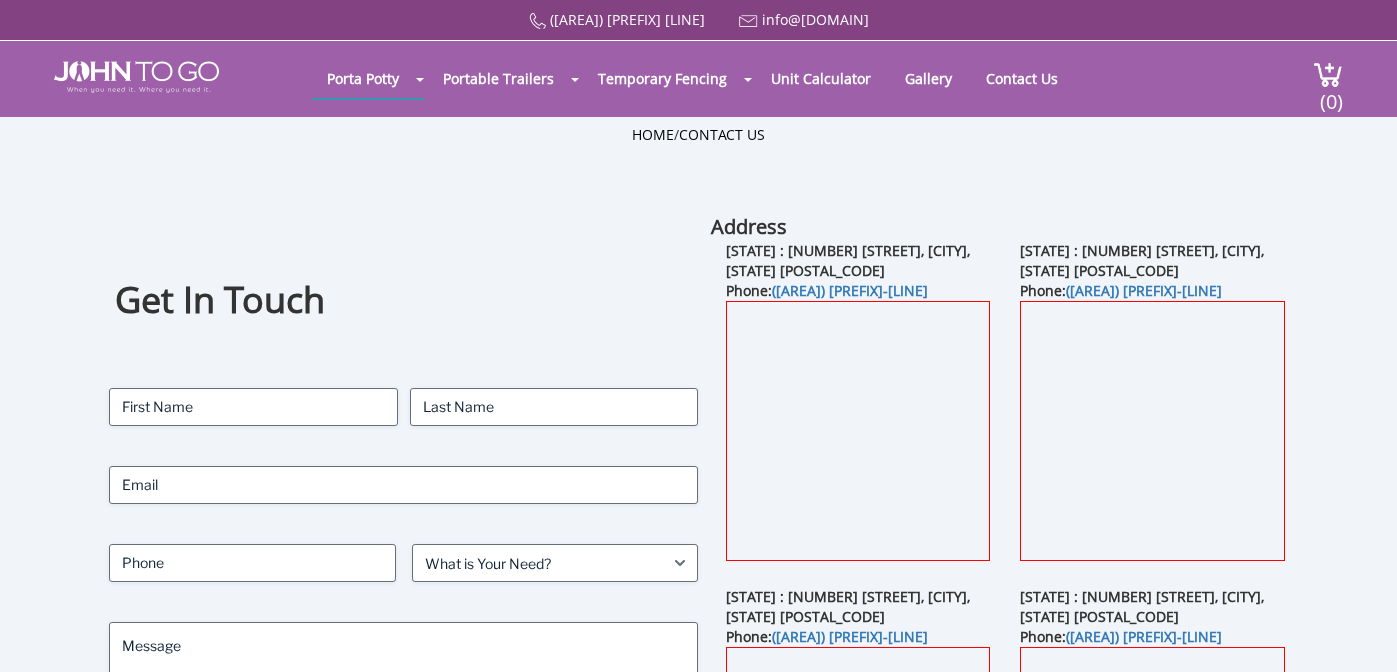 scroll, scrollTop: 0, scrollLeft: 0, axis: both 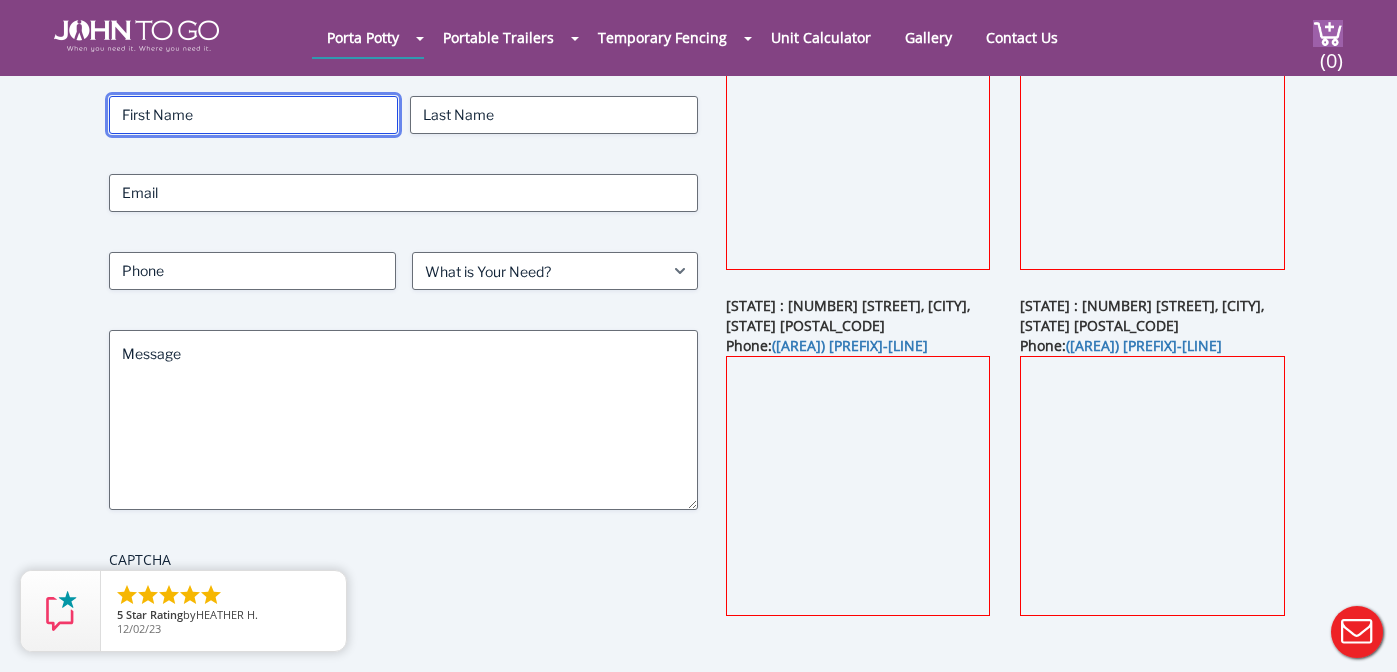 click on "First" at bounding box center [253, 115] 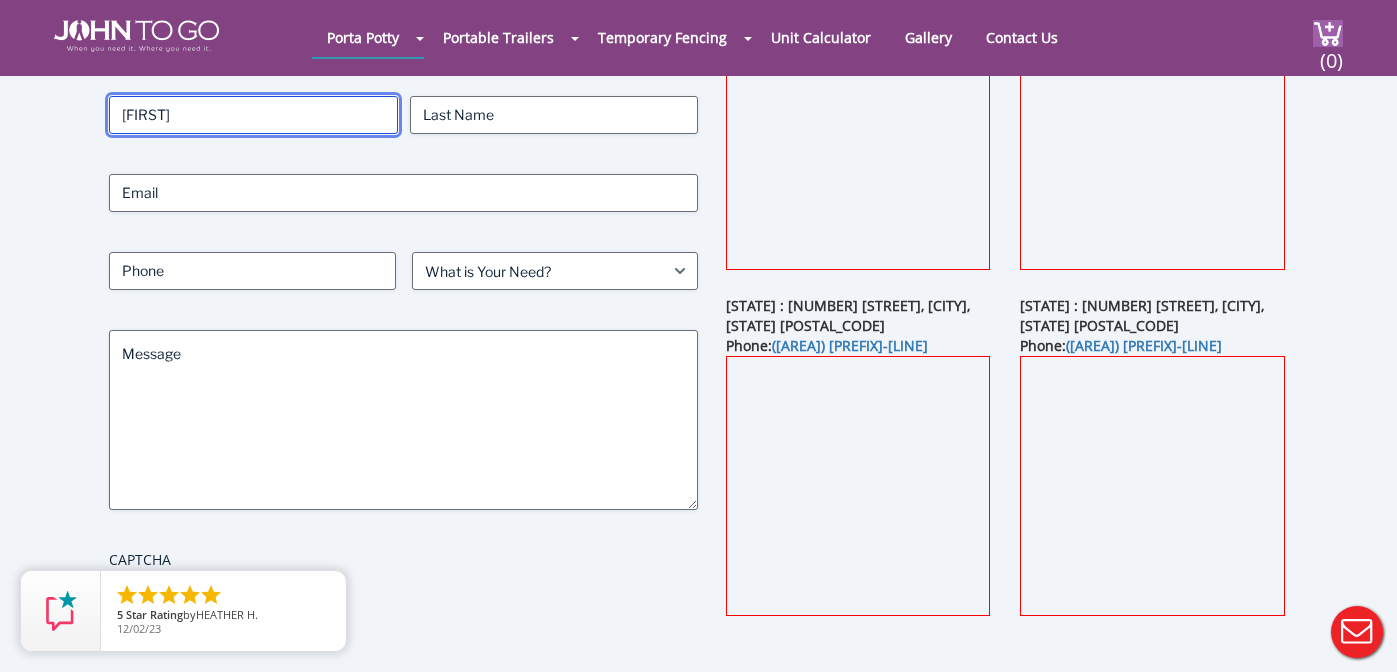 type on "[FIRST]" 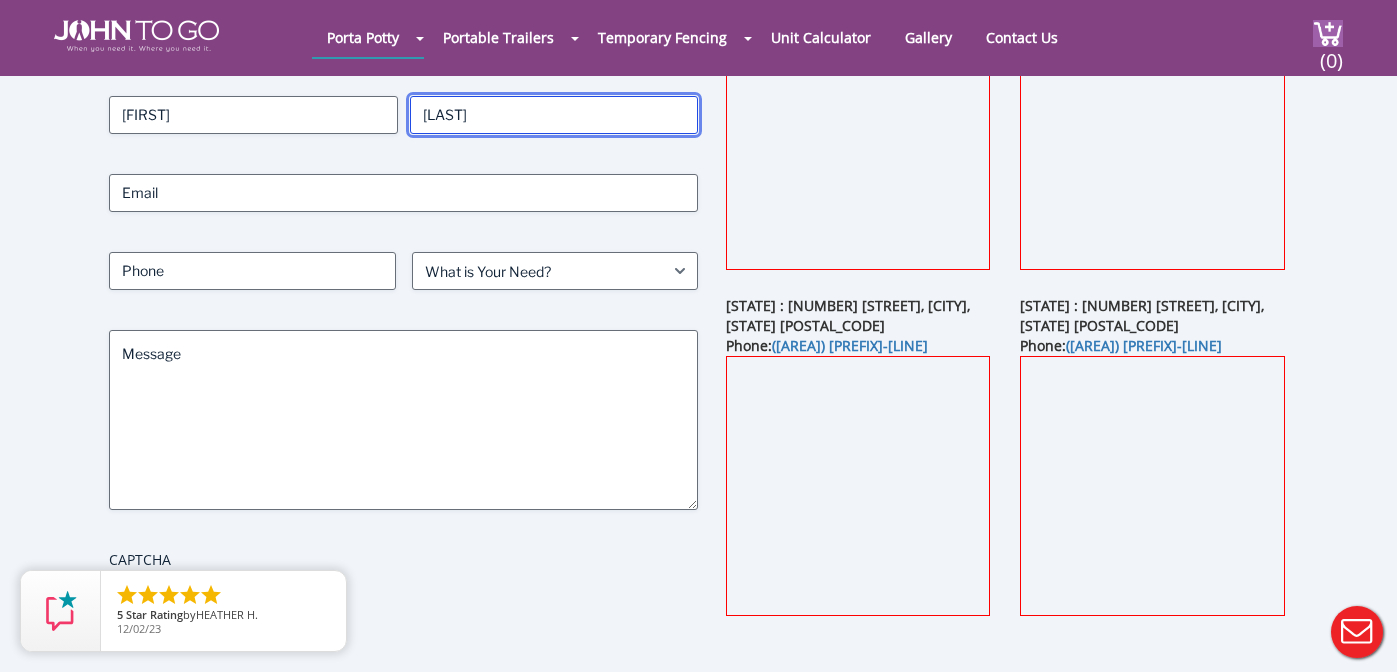 type on "[LAST]" 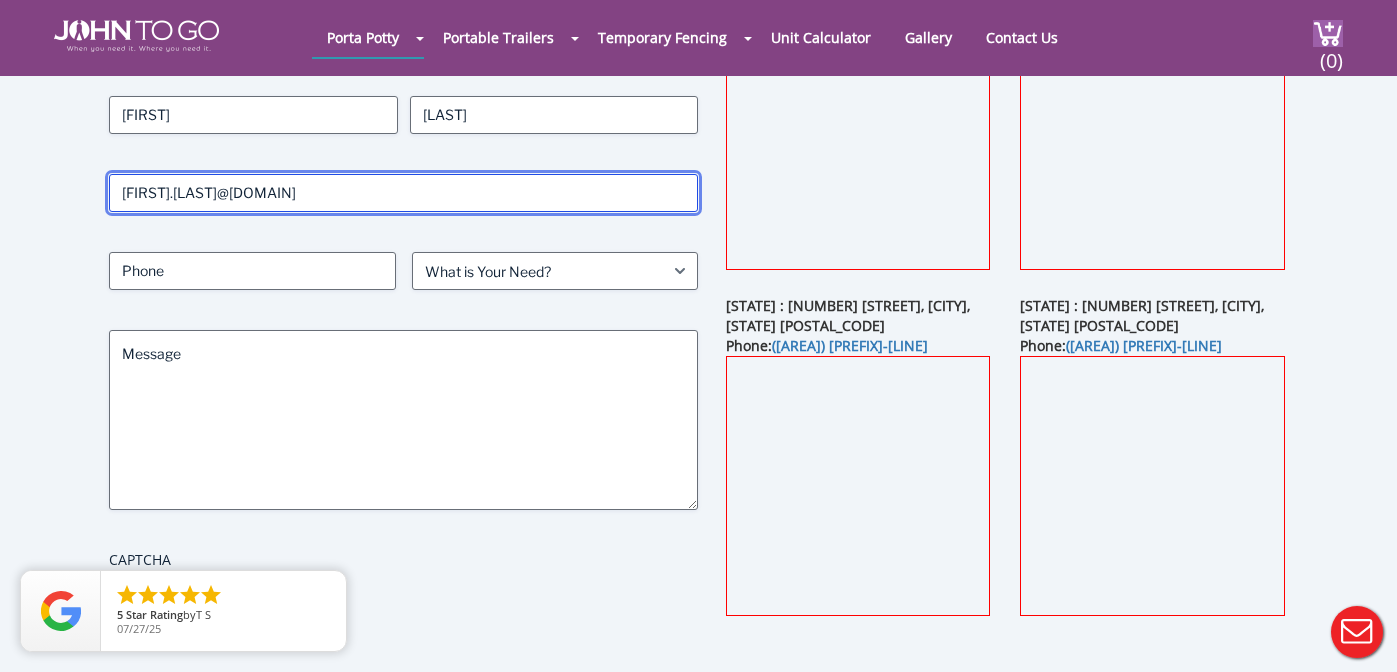 type on "[FIRST].[LAST]@[DOMAIN]" 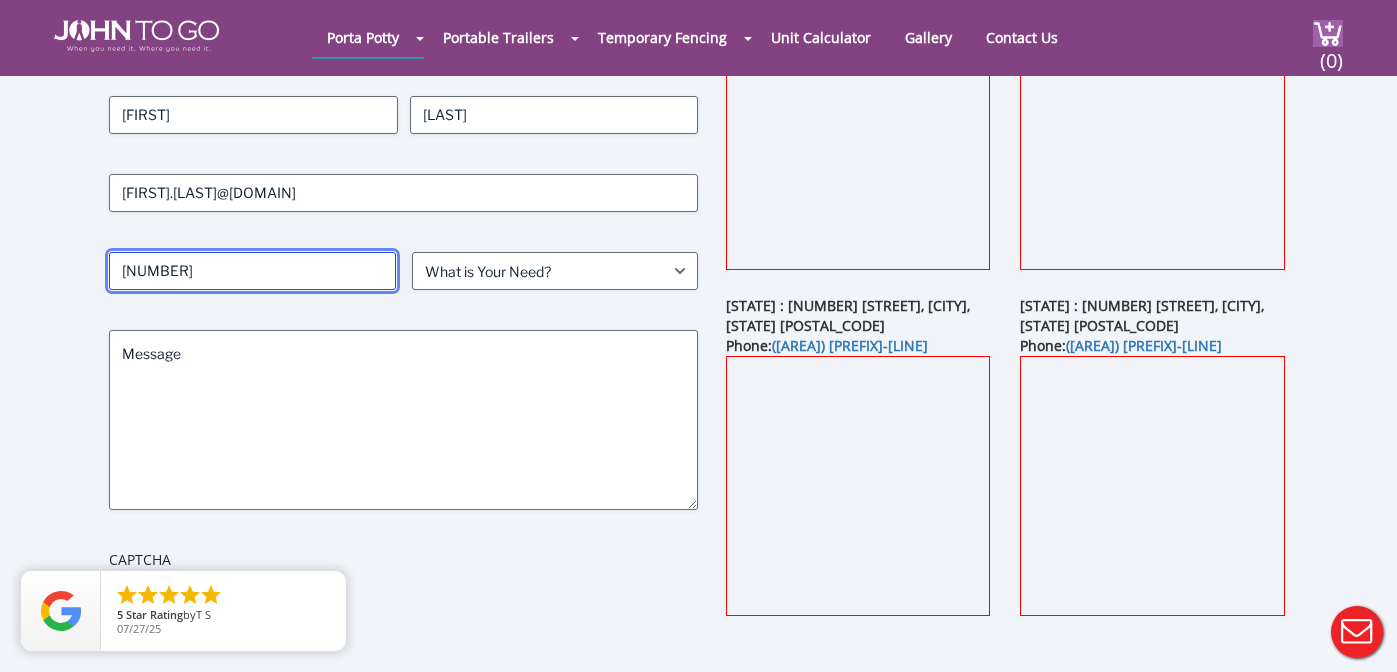 type on "[NUMBER]" 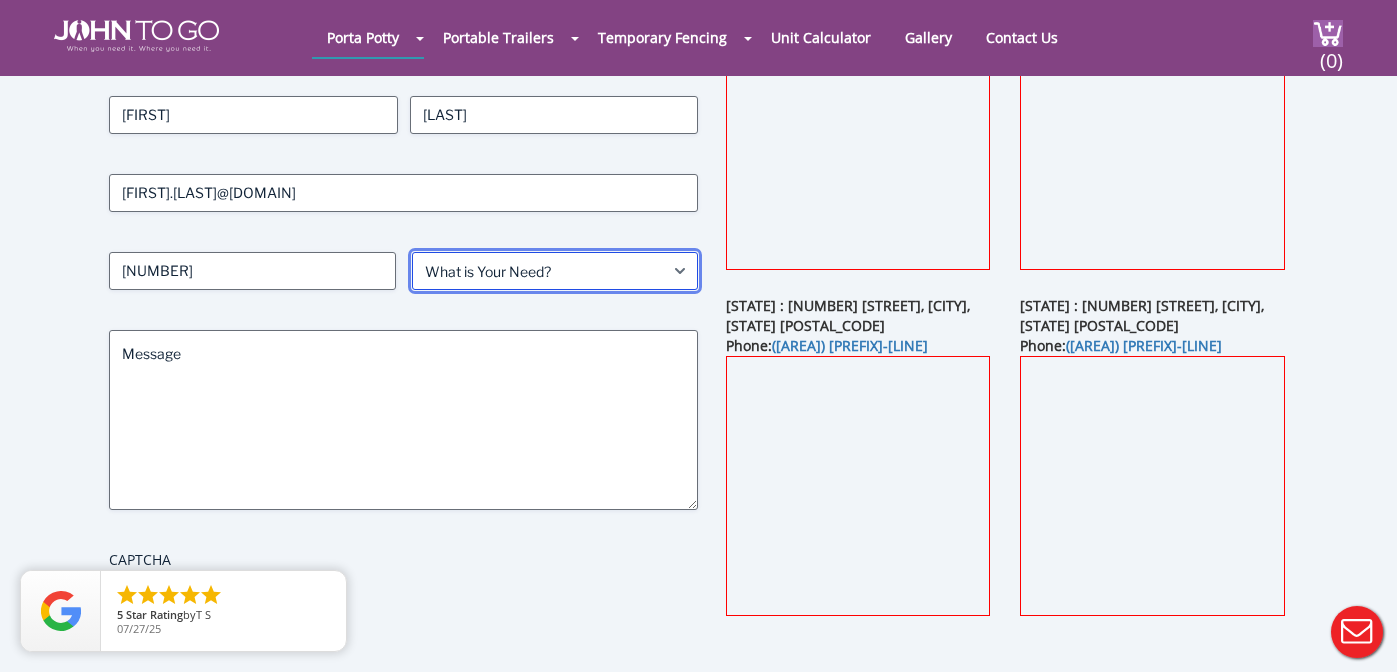 click on "What is Your Need? Business Residential Government Event" at bounding box center [555, 271] 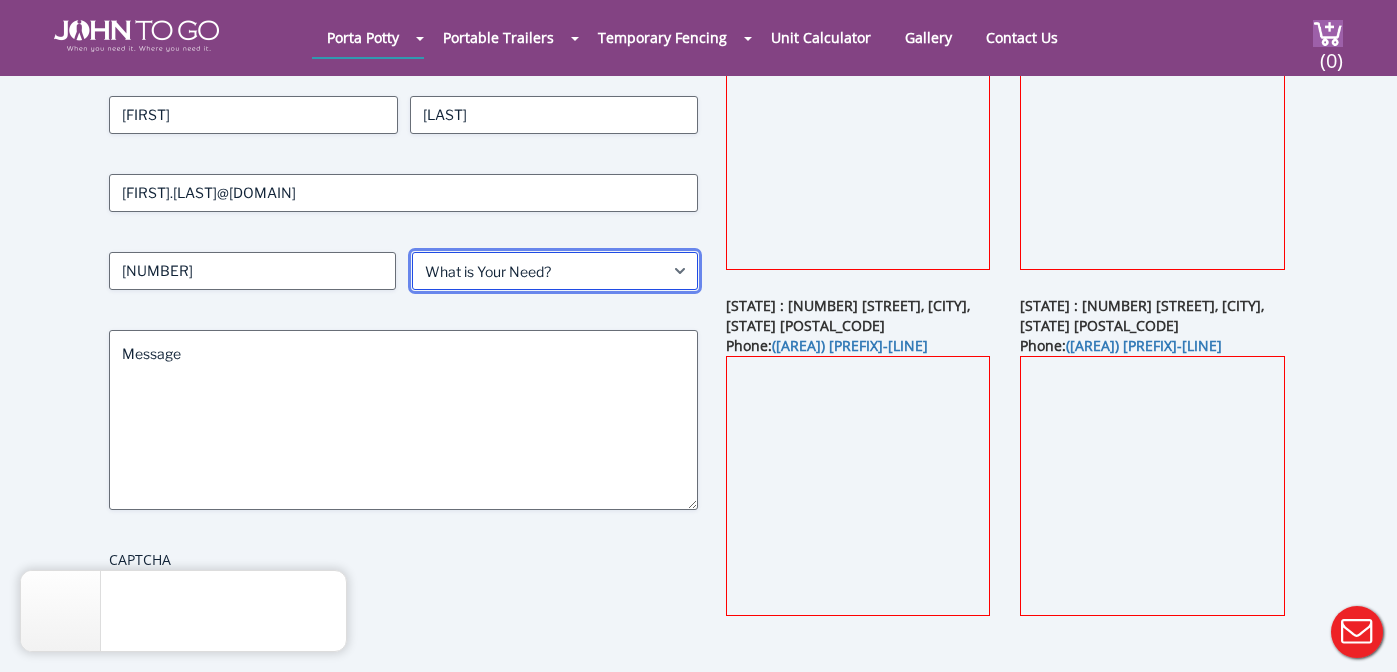 select on "Residential" 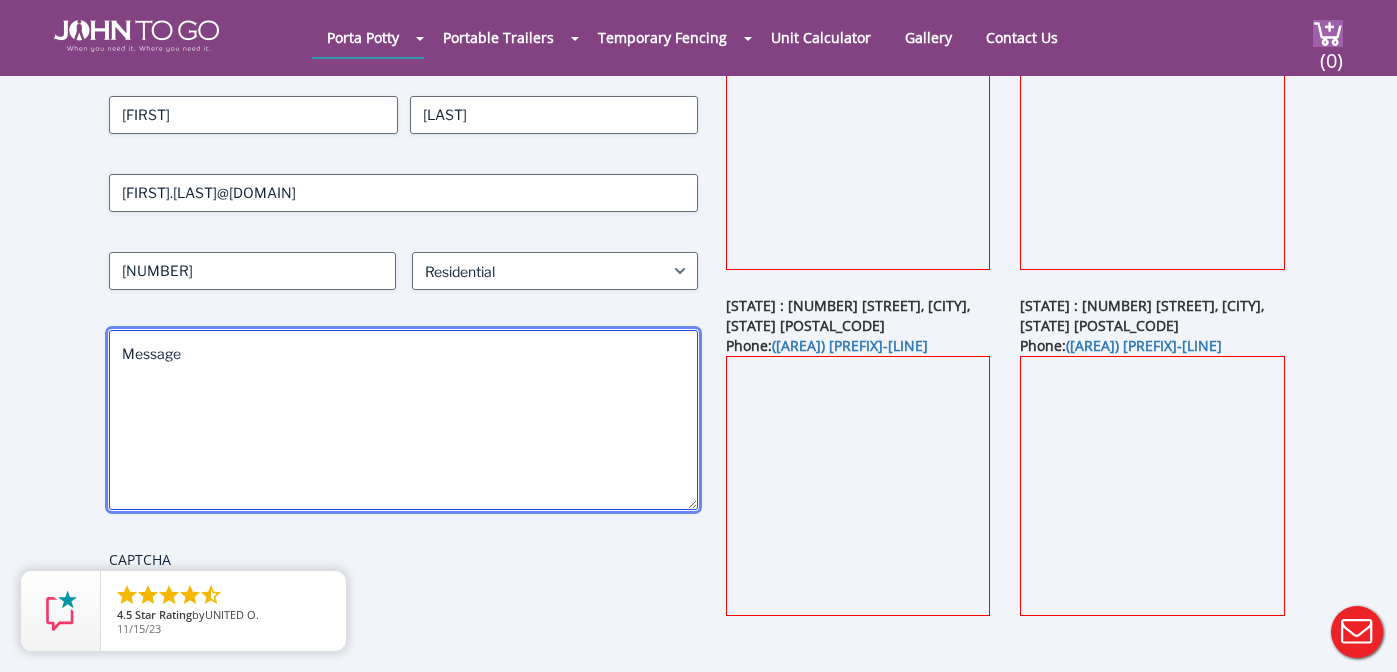 click on "Message" at bounding box center (403, 420) 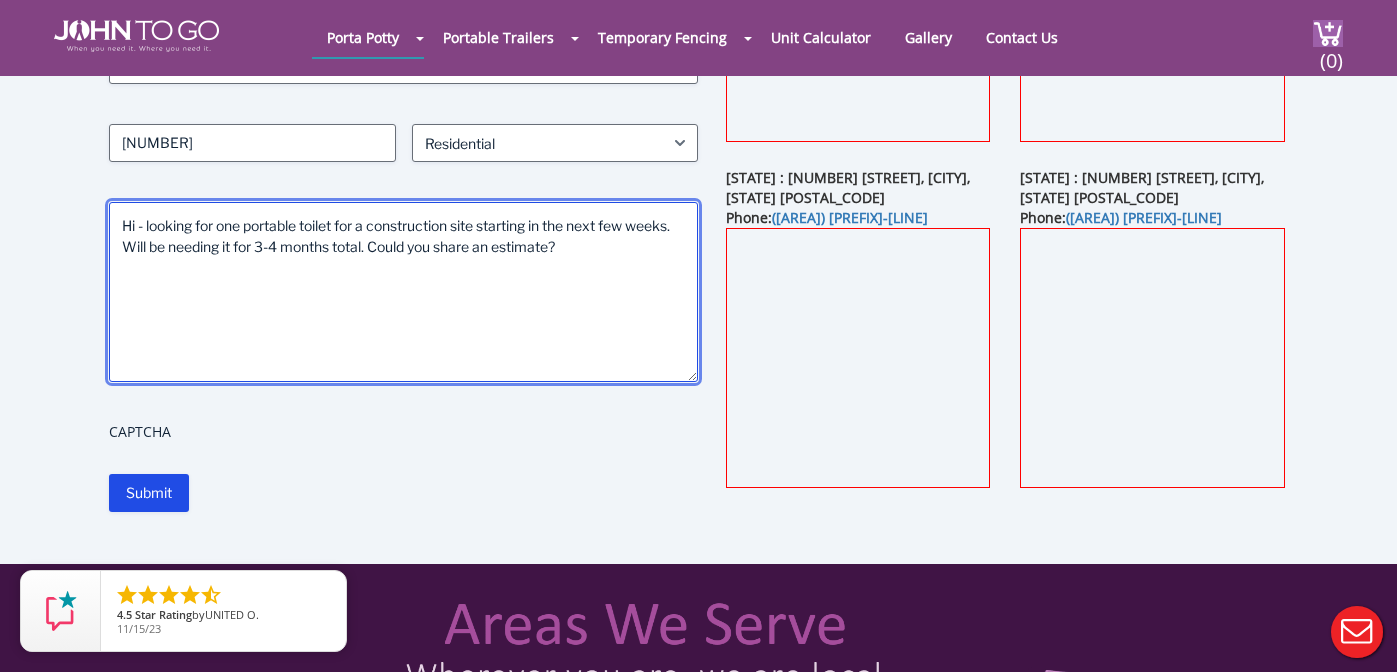 scroll, scrollTop: 380, scrollLeft: 0, axis: vertical 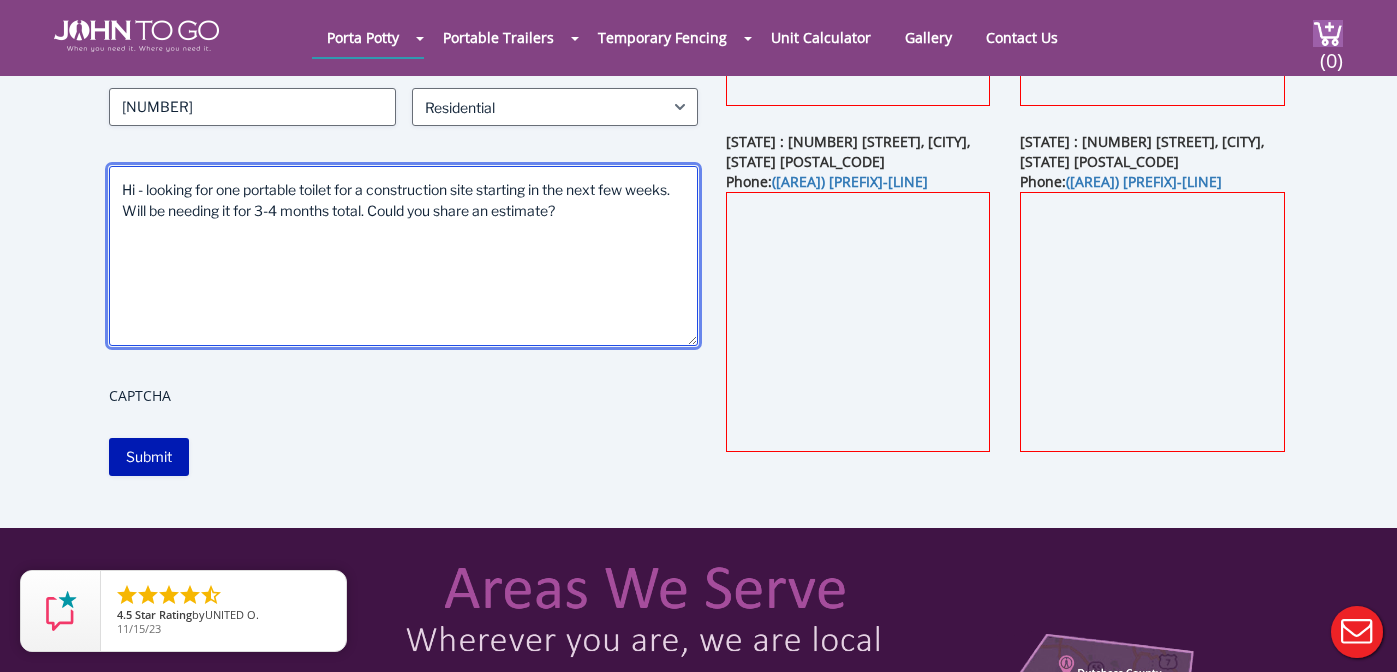 type on "Hi - looking for one portable toilet for a construction site starting in the next few weeks. Will be needing it for 3-4 months total. Could you share an estimate?" 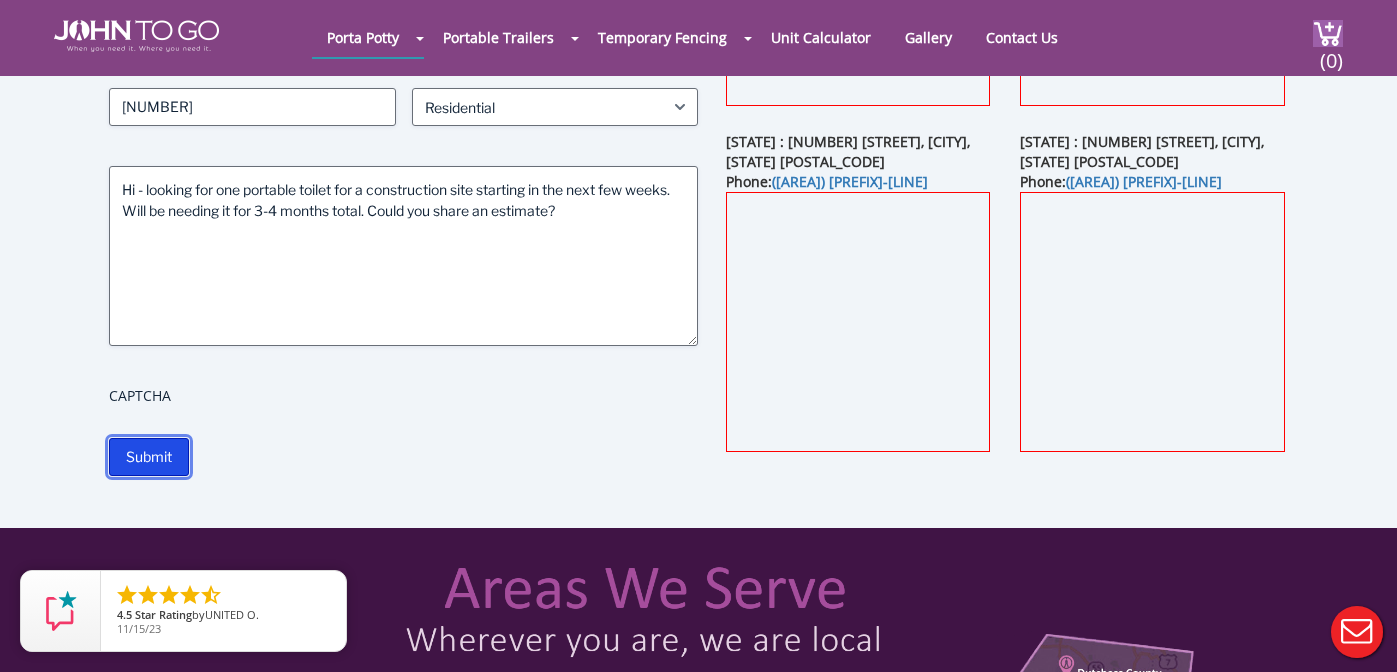 click on "Submit" at bounding box center [149, 457] 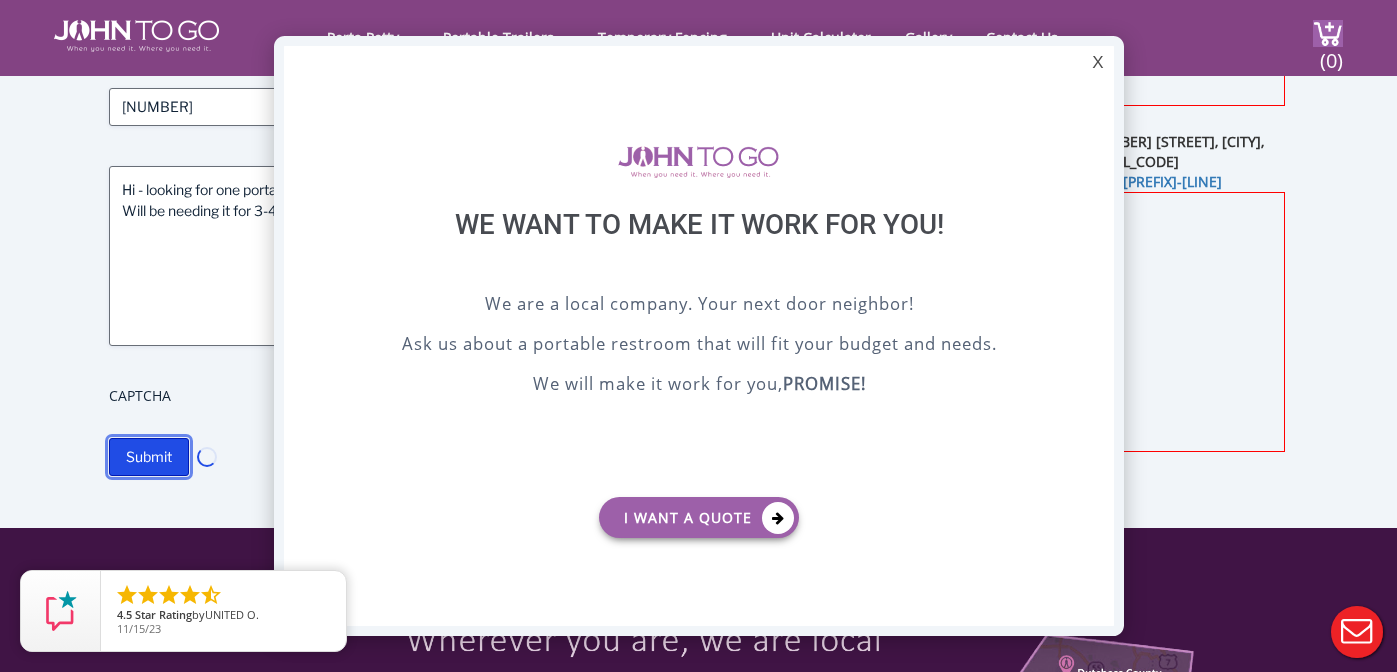 scroll, scrollTop: 0, scrollLeft: 0, axis: both 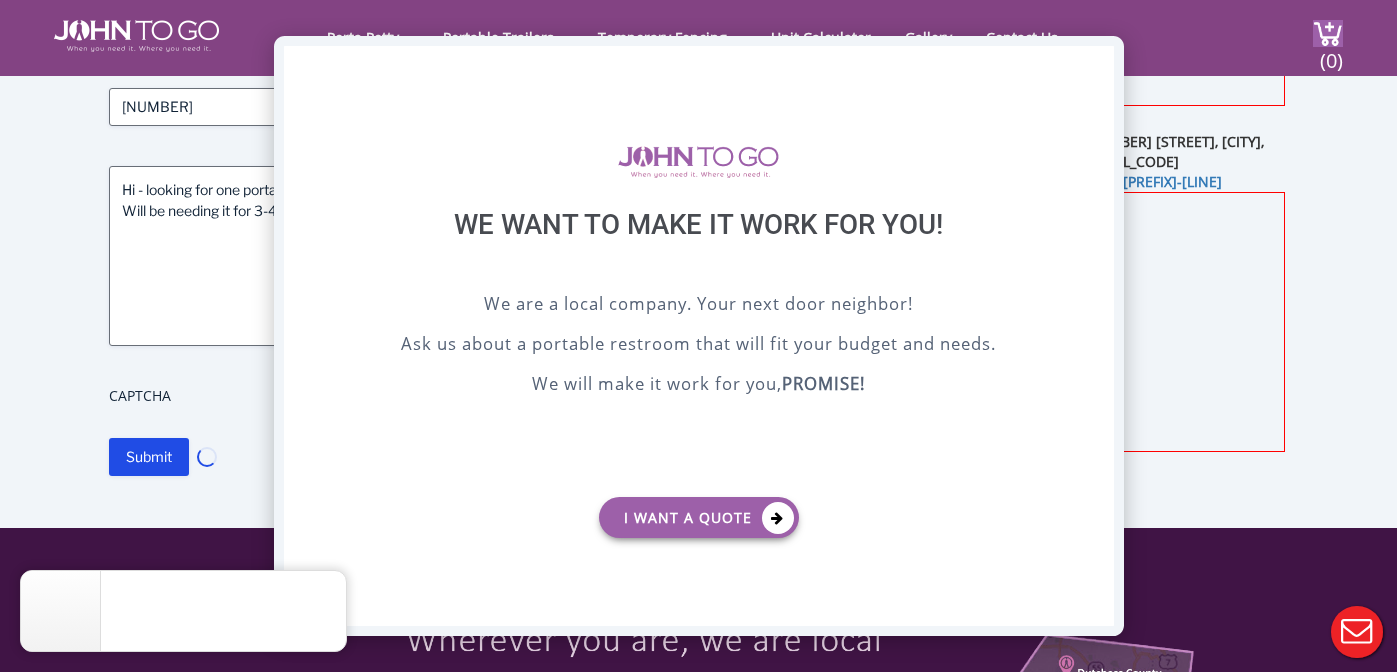 click on "X" at bounding box center (1097, 63) 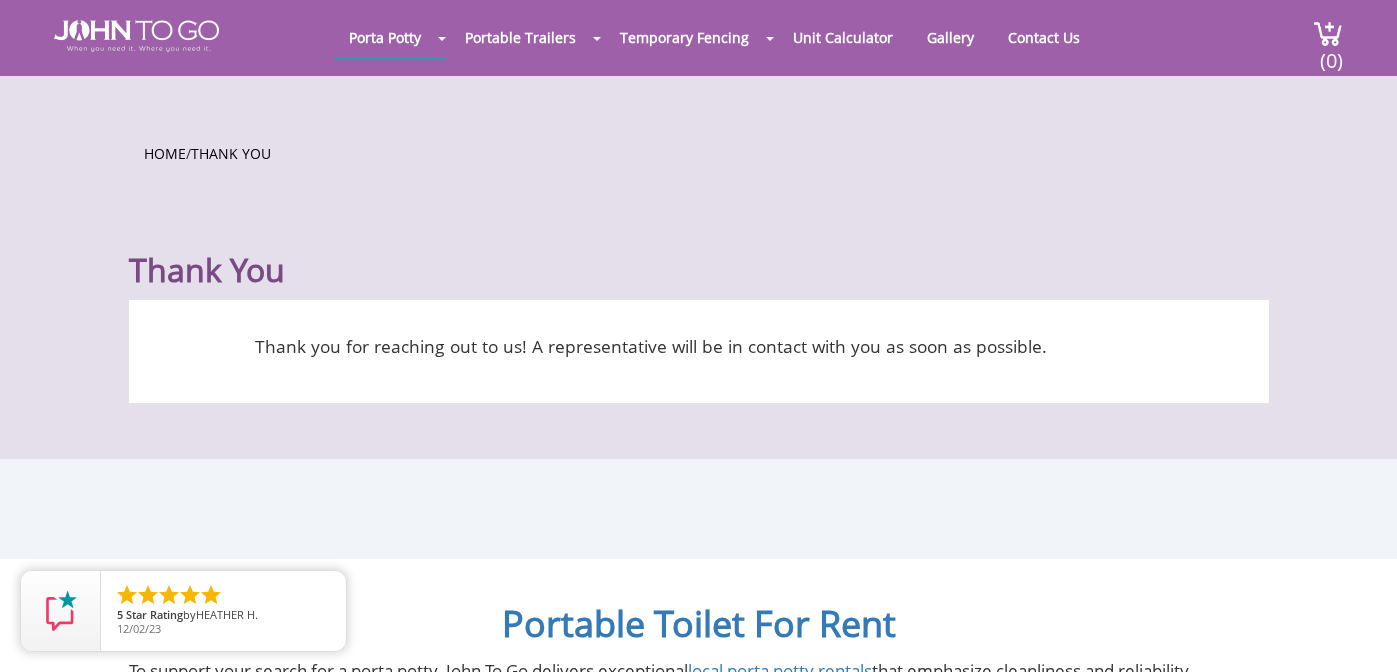 scroll, scrollTop: 0, scrollLeft: 0, axis: both 